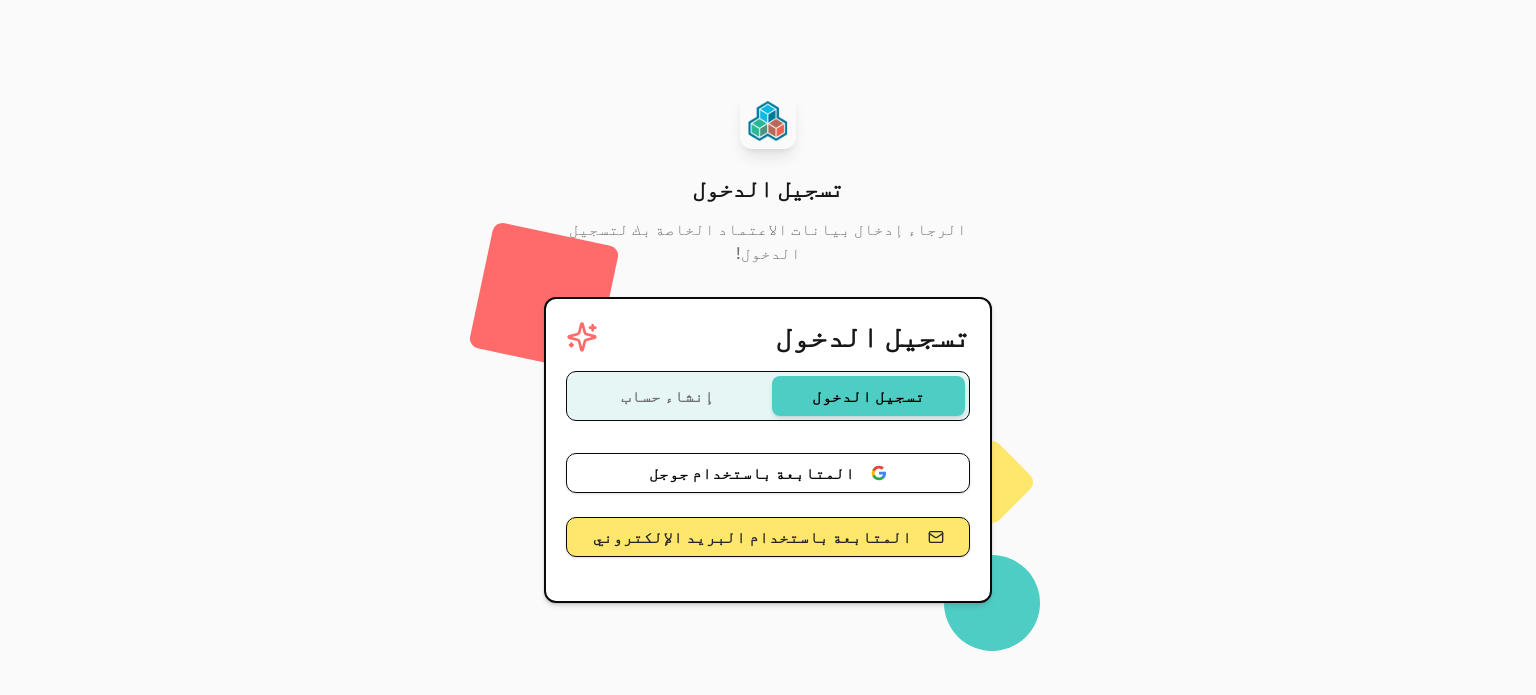 scroll, scrollTop: 0, scrollLeft: 0, axis: both 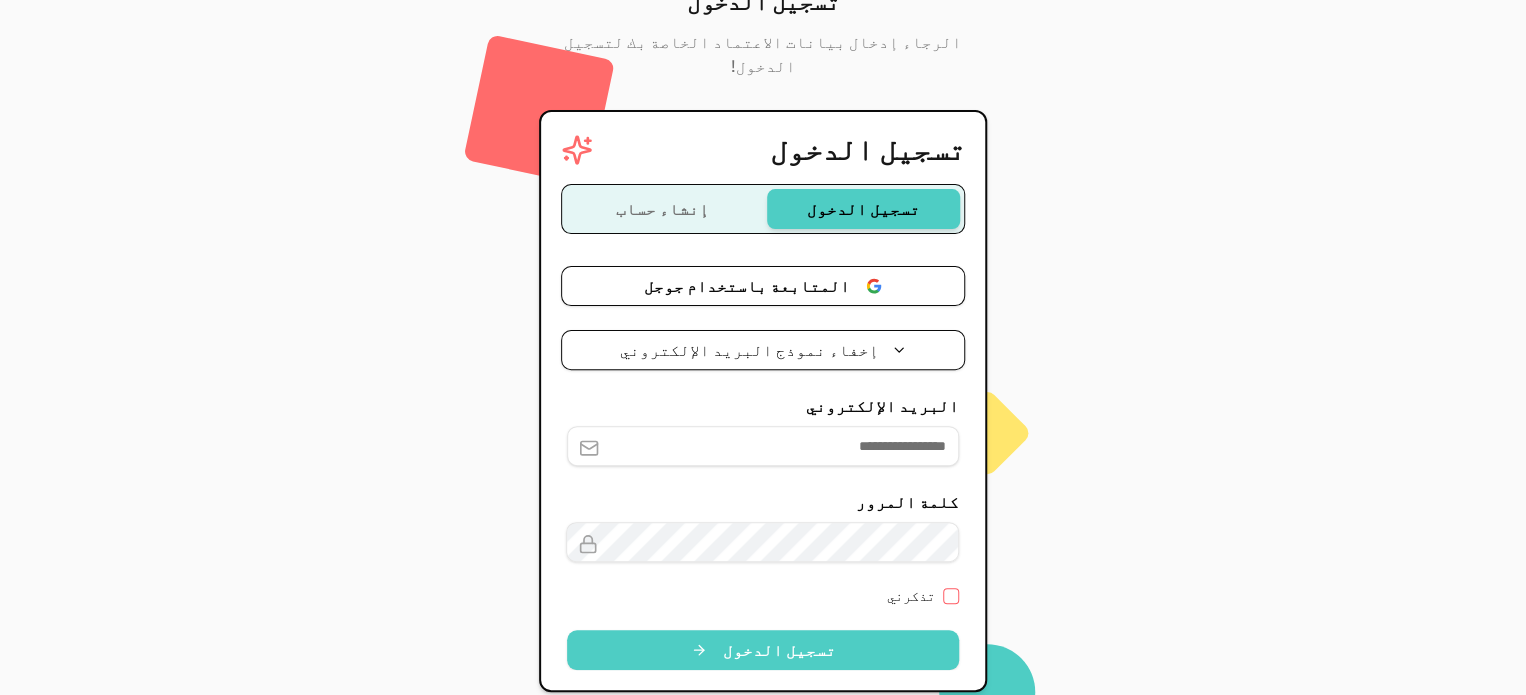 paste on "**********" 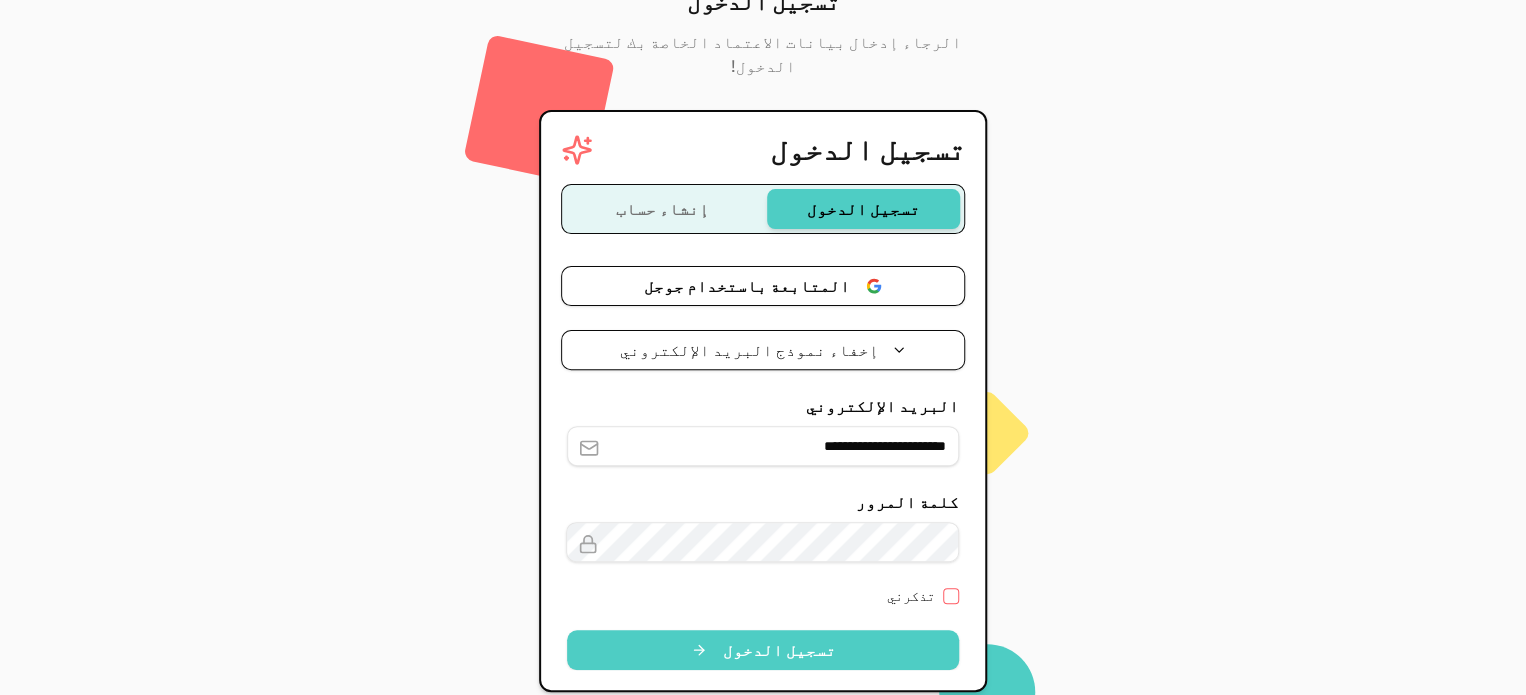 type on "**********" 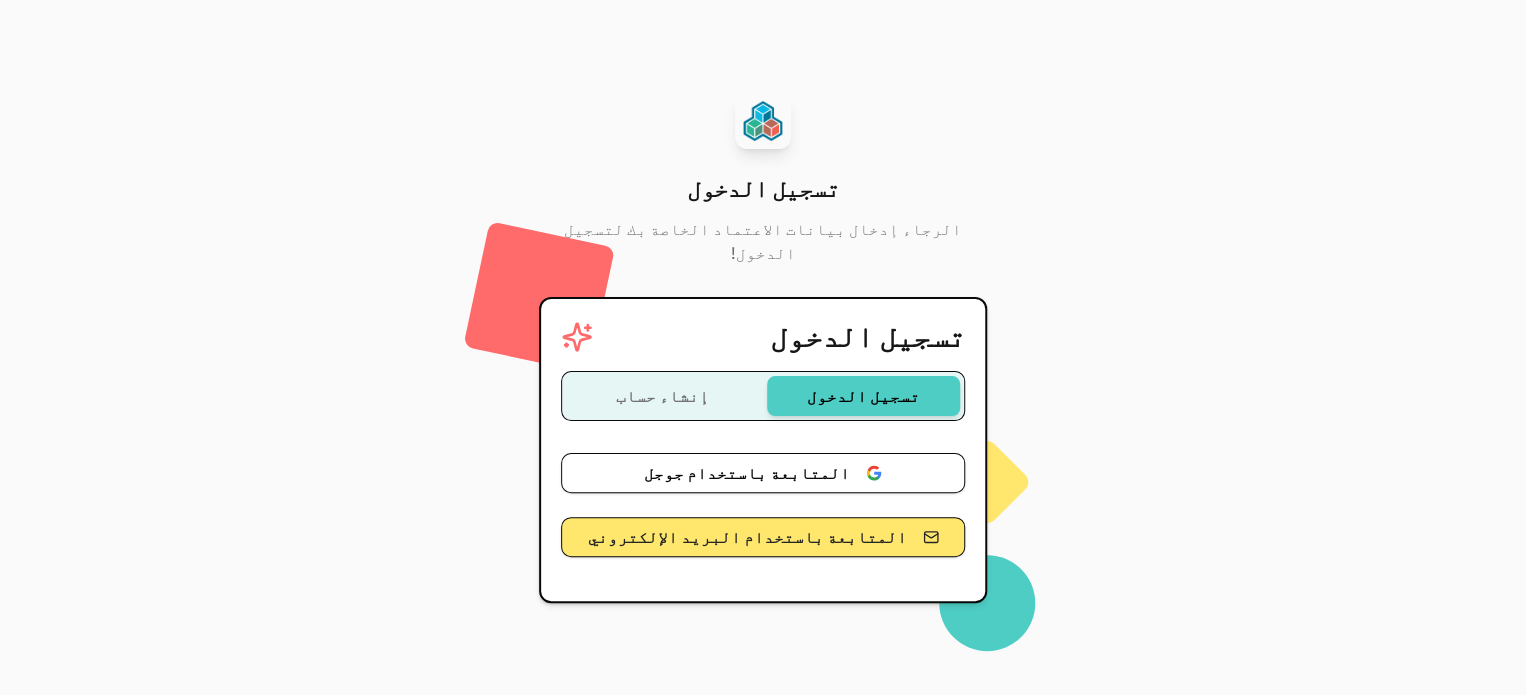 scroll, scrollTop: 0, scrollLeft: 0, axis: both 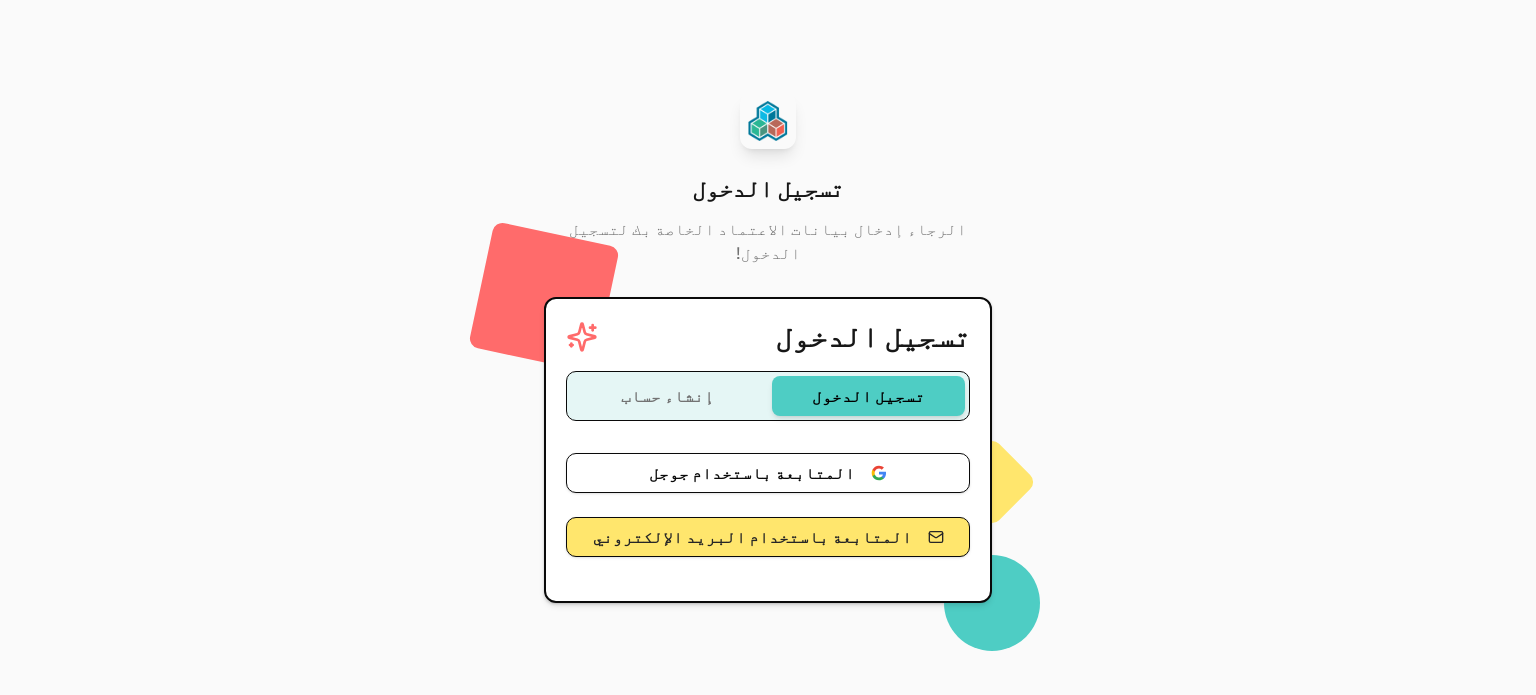 click on "المتابعة باستخدام البريد الإلكتروني" 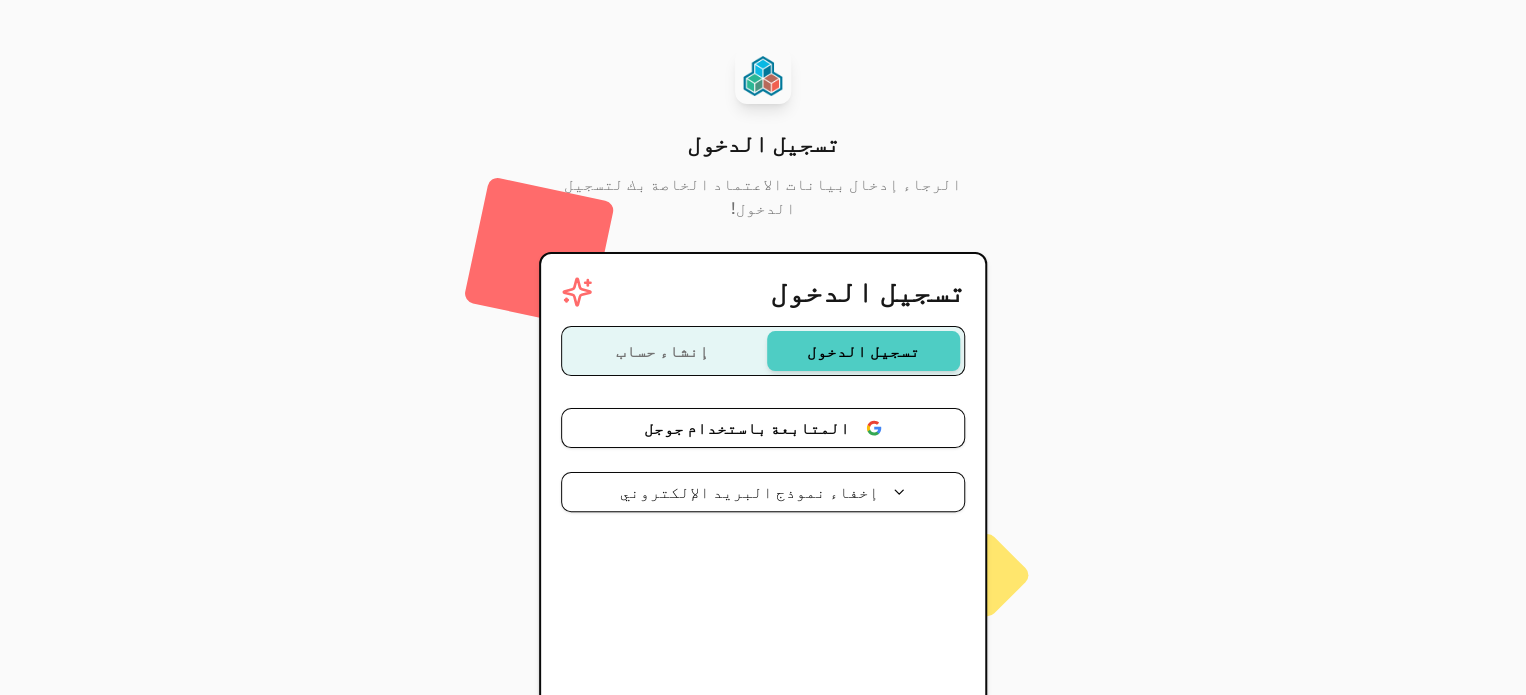 scroll, scrollTop: 0, scrollLeft: 0, axis: both 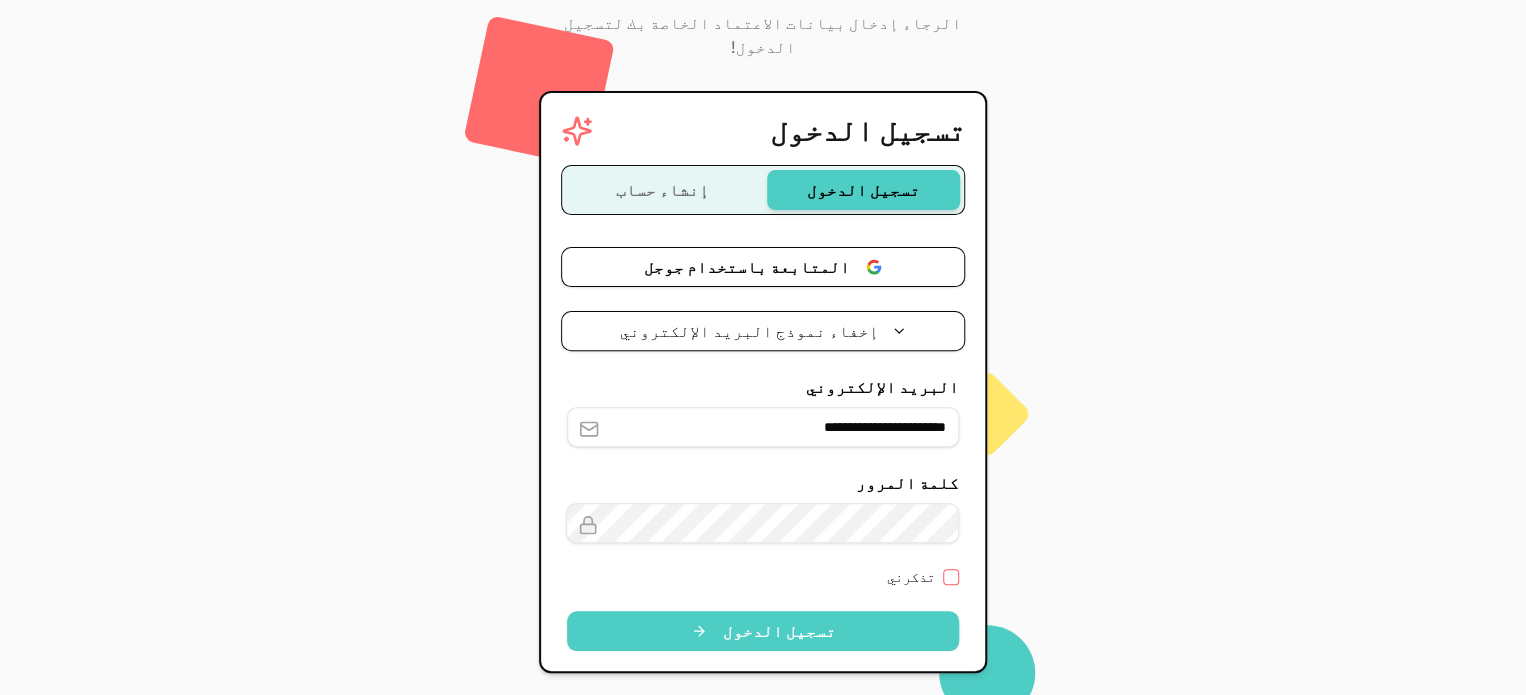 click on "تسجيل الدخول" 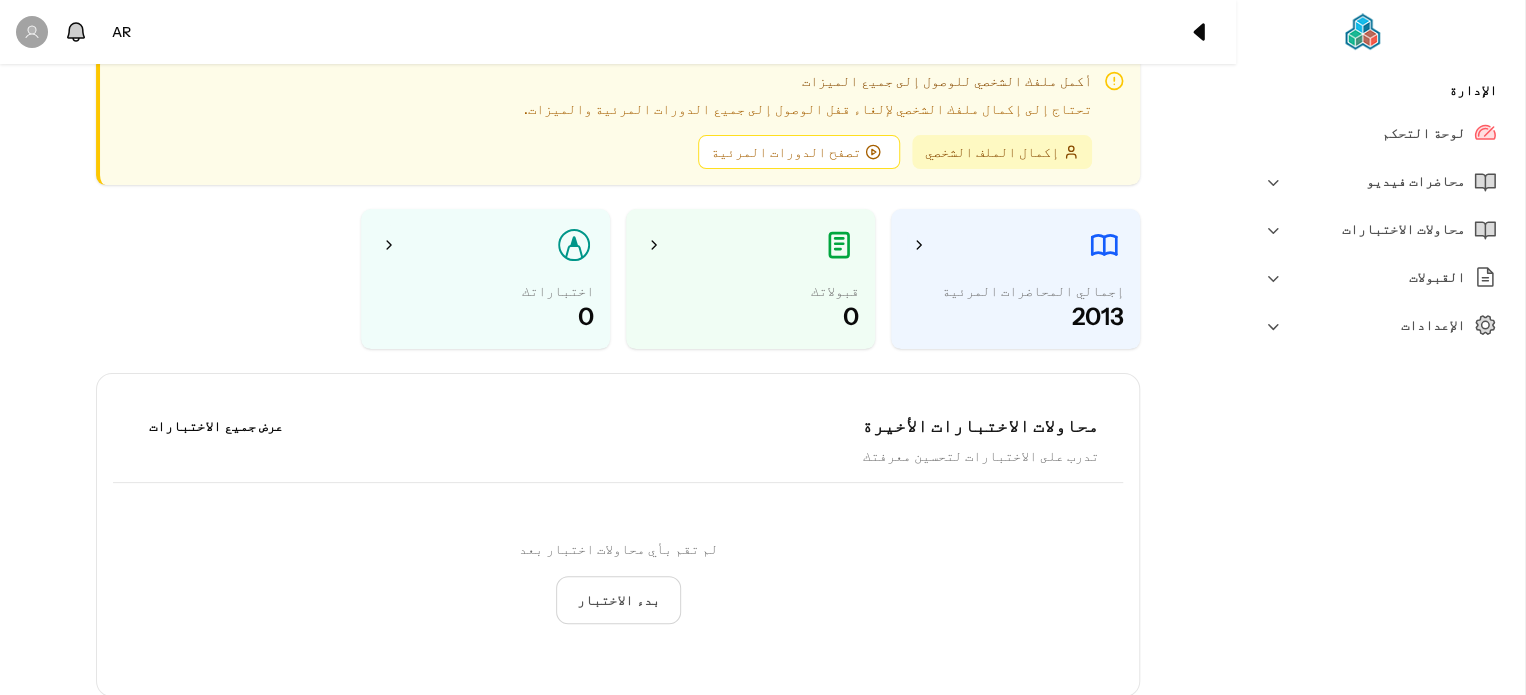 scroll, scrollTop: 0, scrollLeft: 0, axis: both 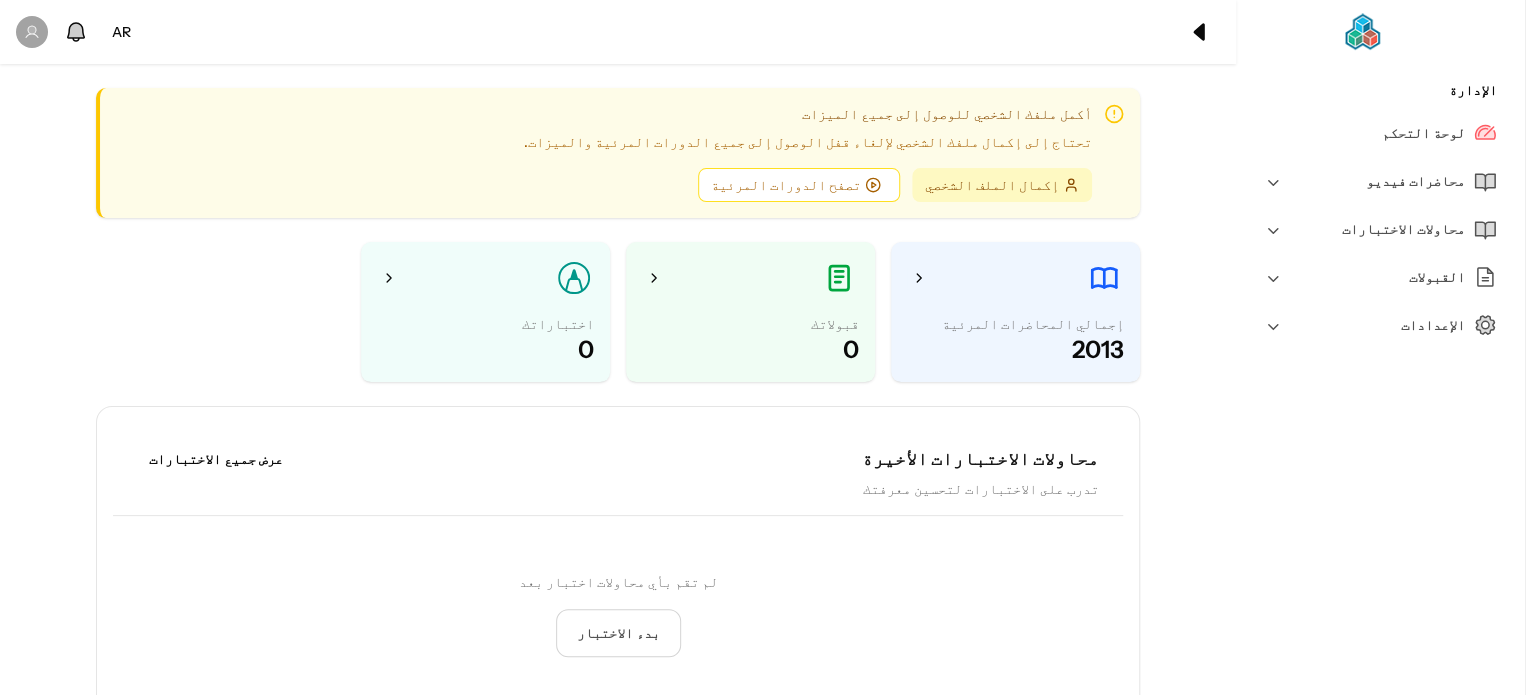 click on "محاضرات فيديو" 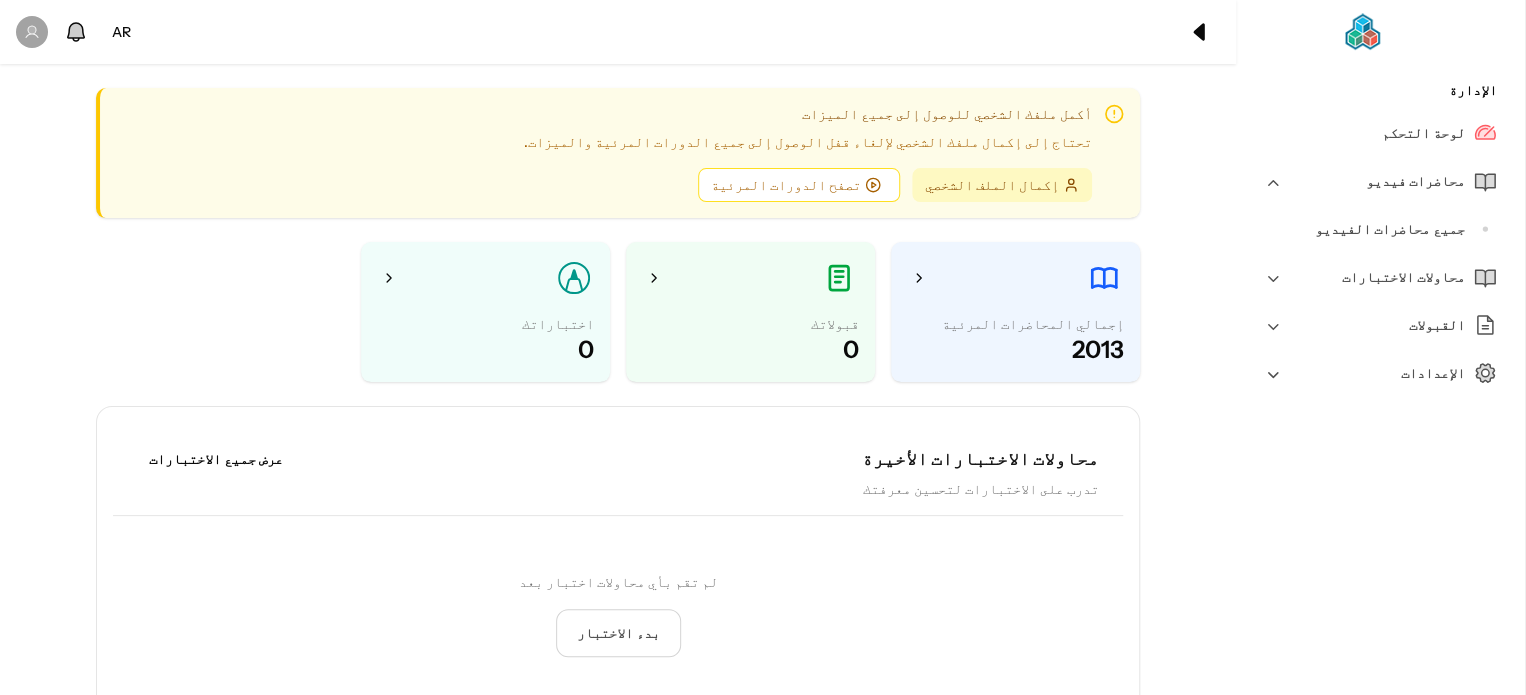 click on "جميع محاضرات الفيديو" 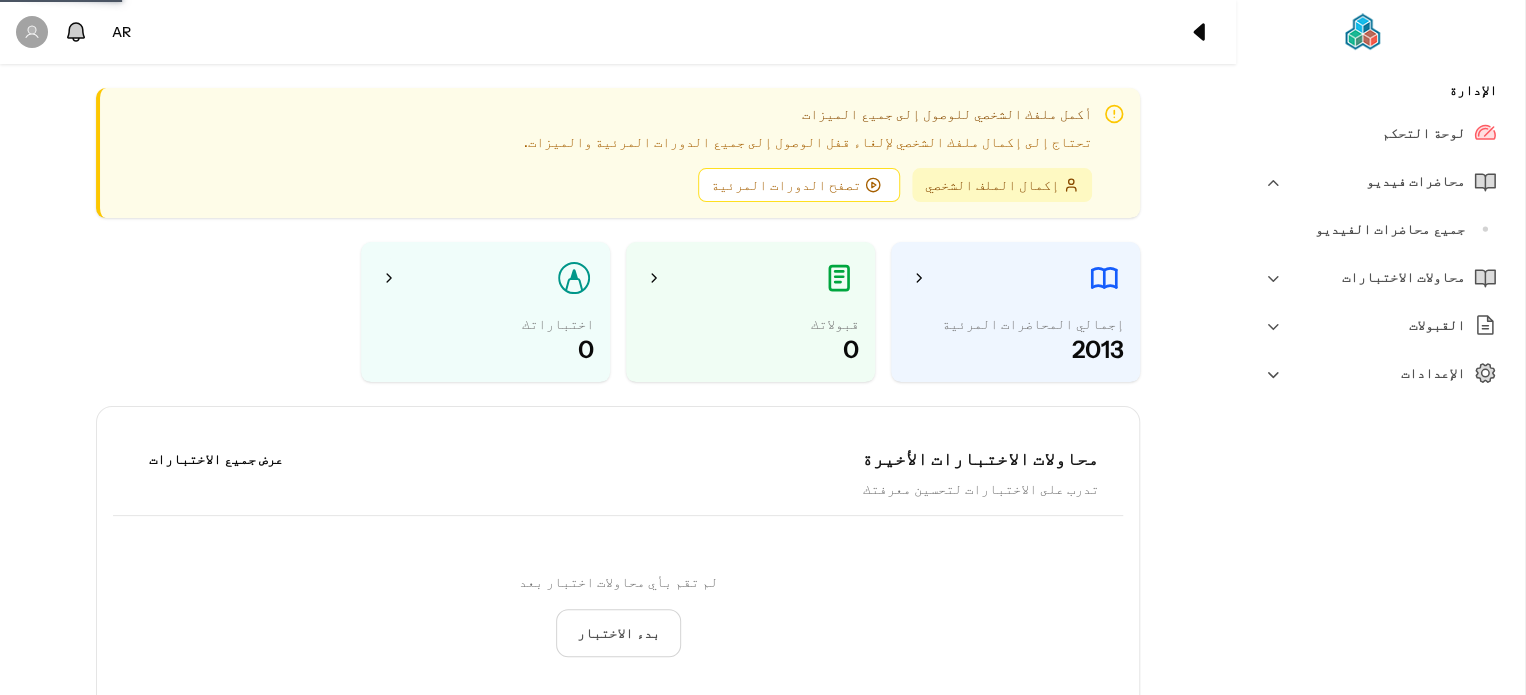select on "*" 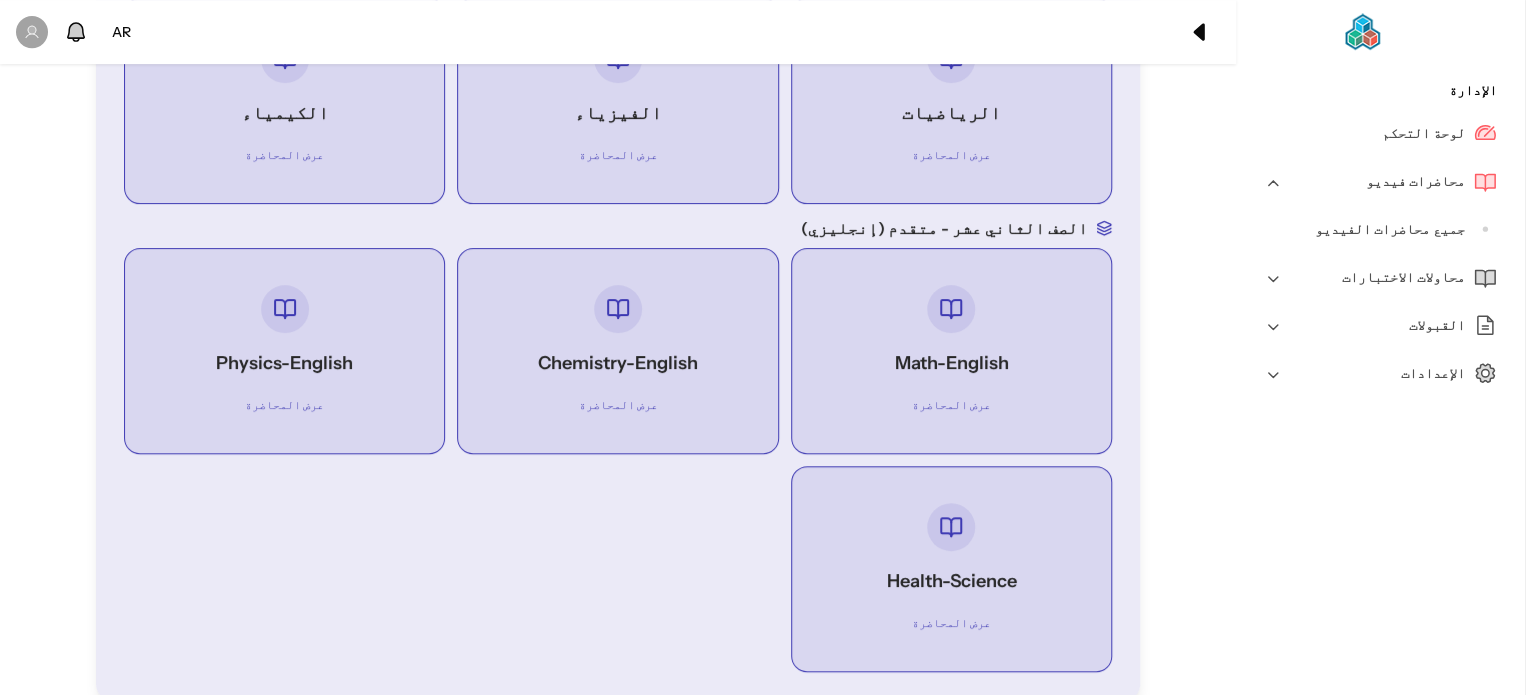 scroll, scrollTop: 439, scrollLeft: 0, axis: vertical 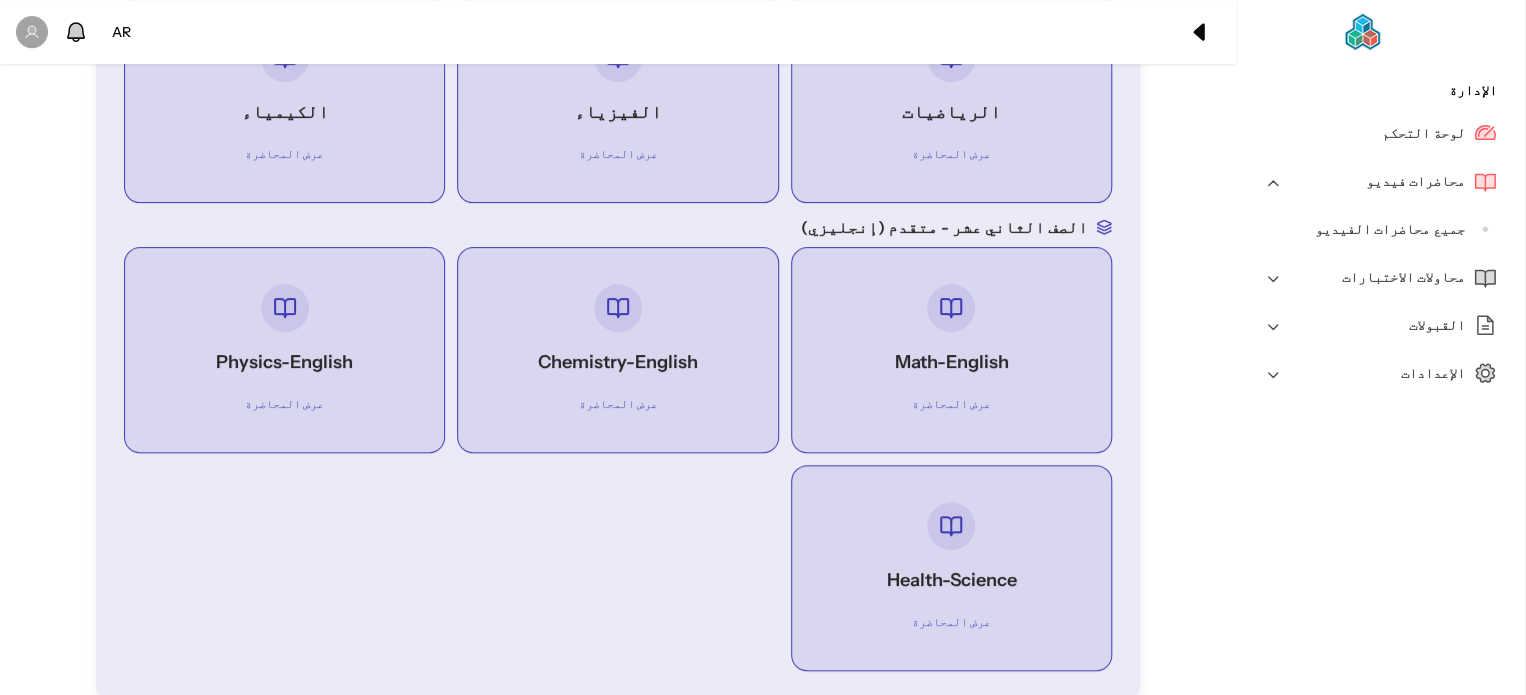click 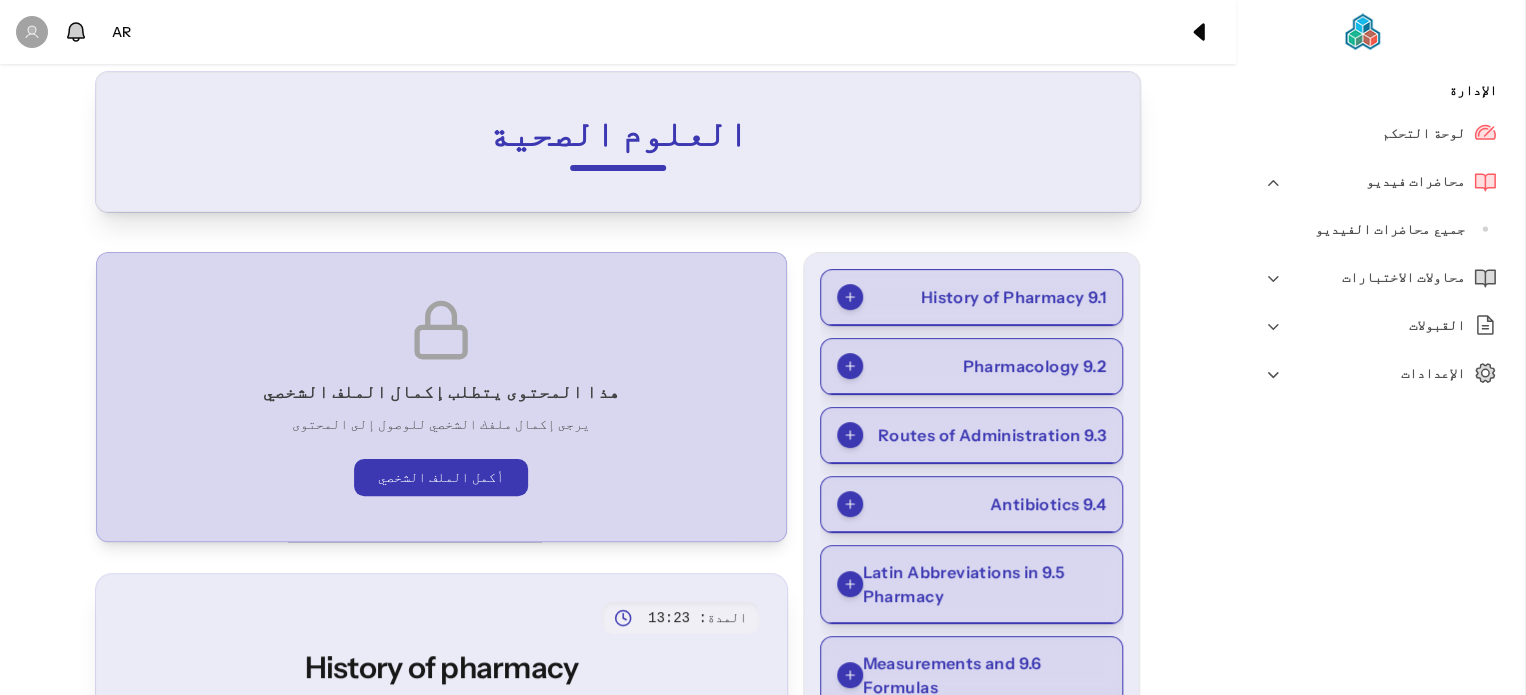 scroll, scrollTop: 0, scrollLeft: 0, axis: both 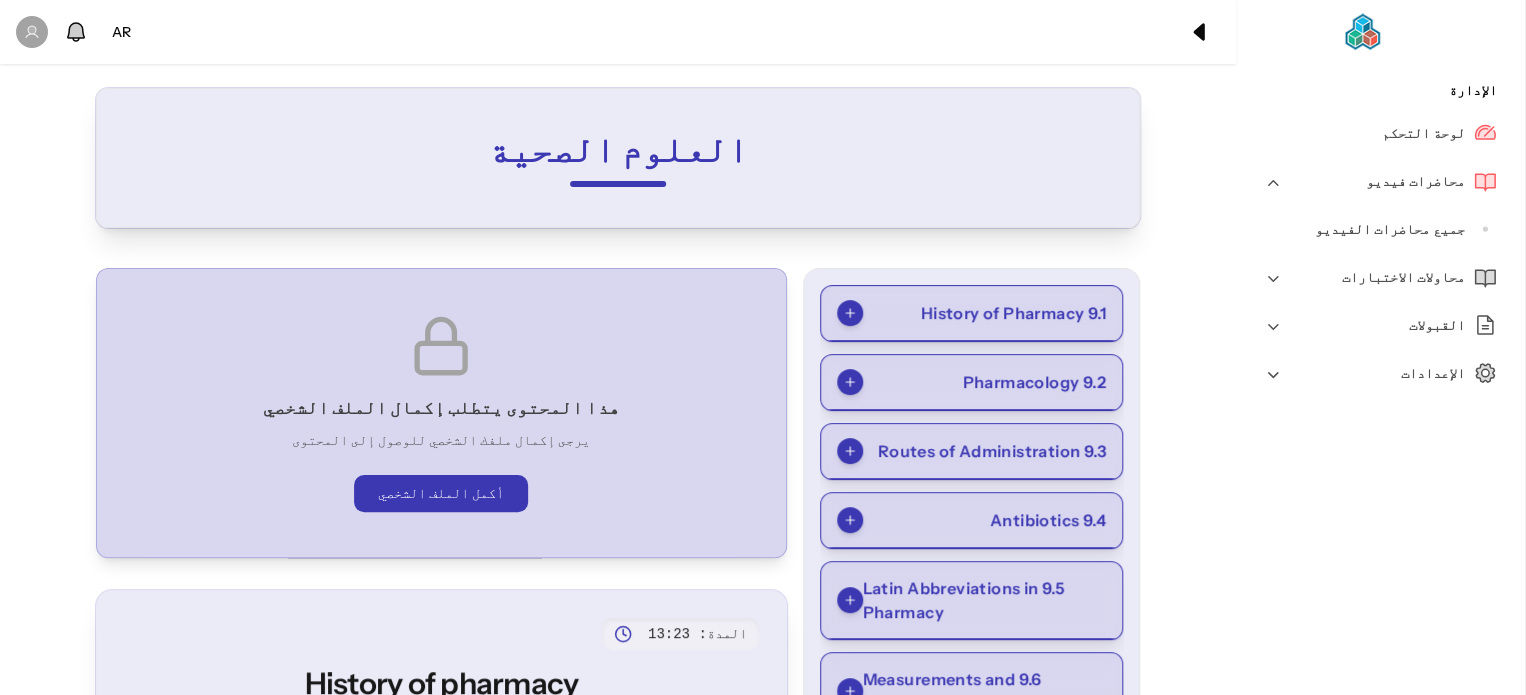 click on "9.1 History of Pharmacy" 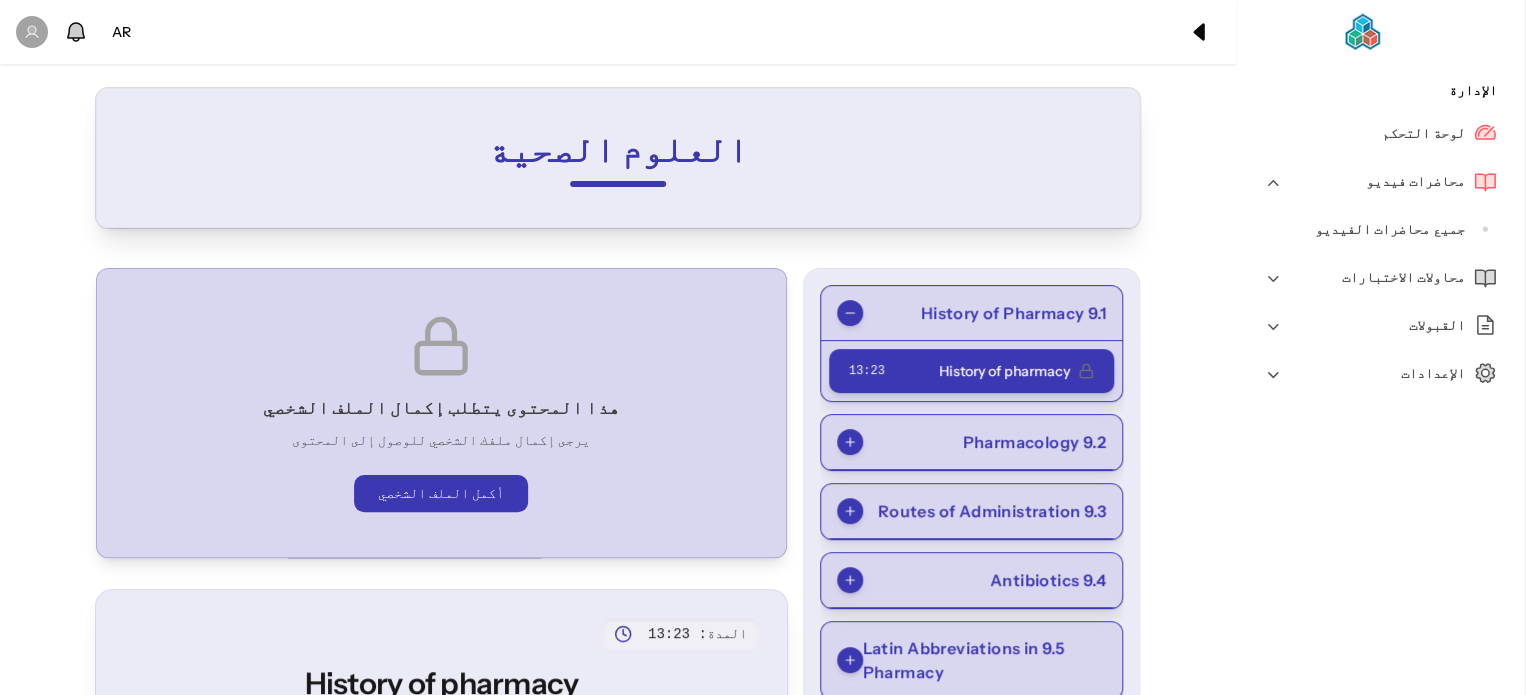 click on "History of pharmacy" 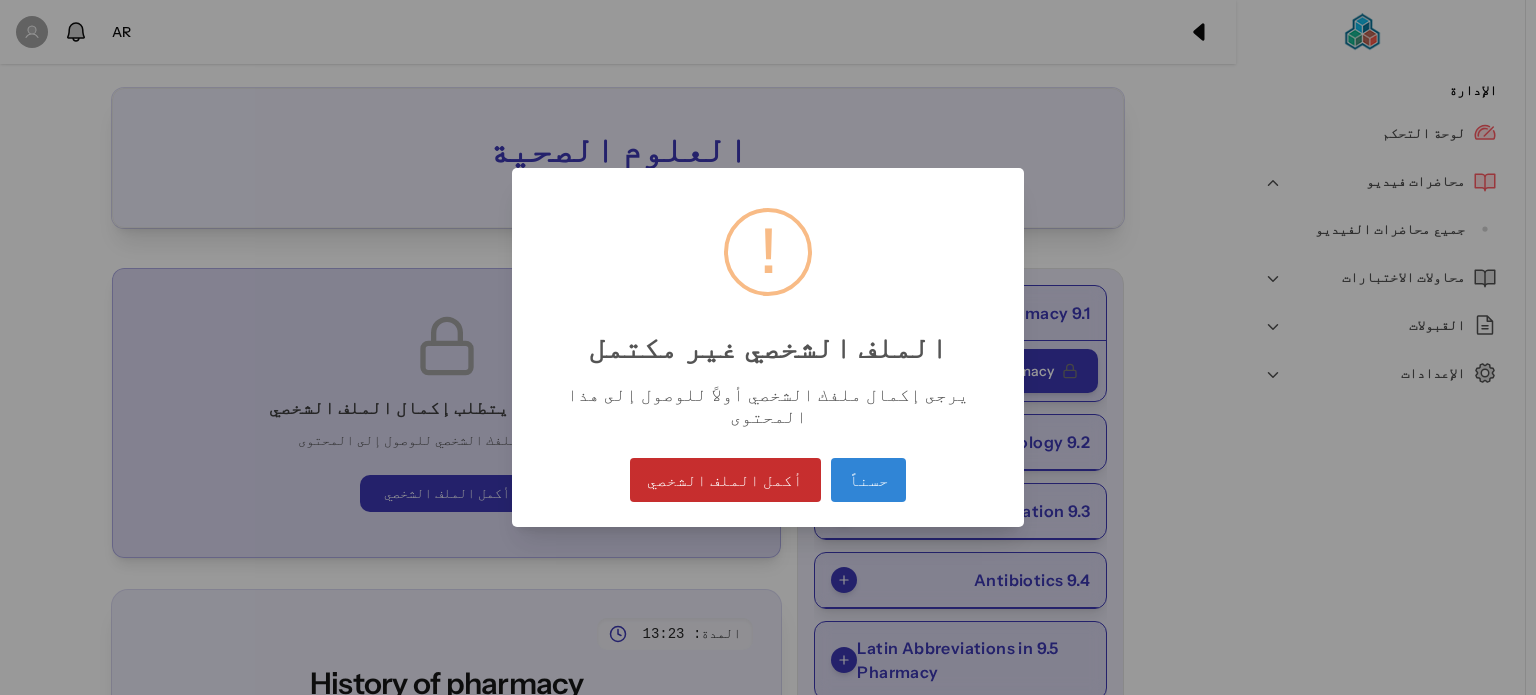 click on "أكمل الملف الشخصي" at bounding box center (725, 480) 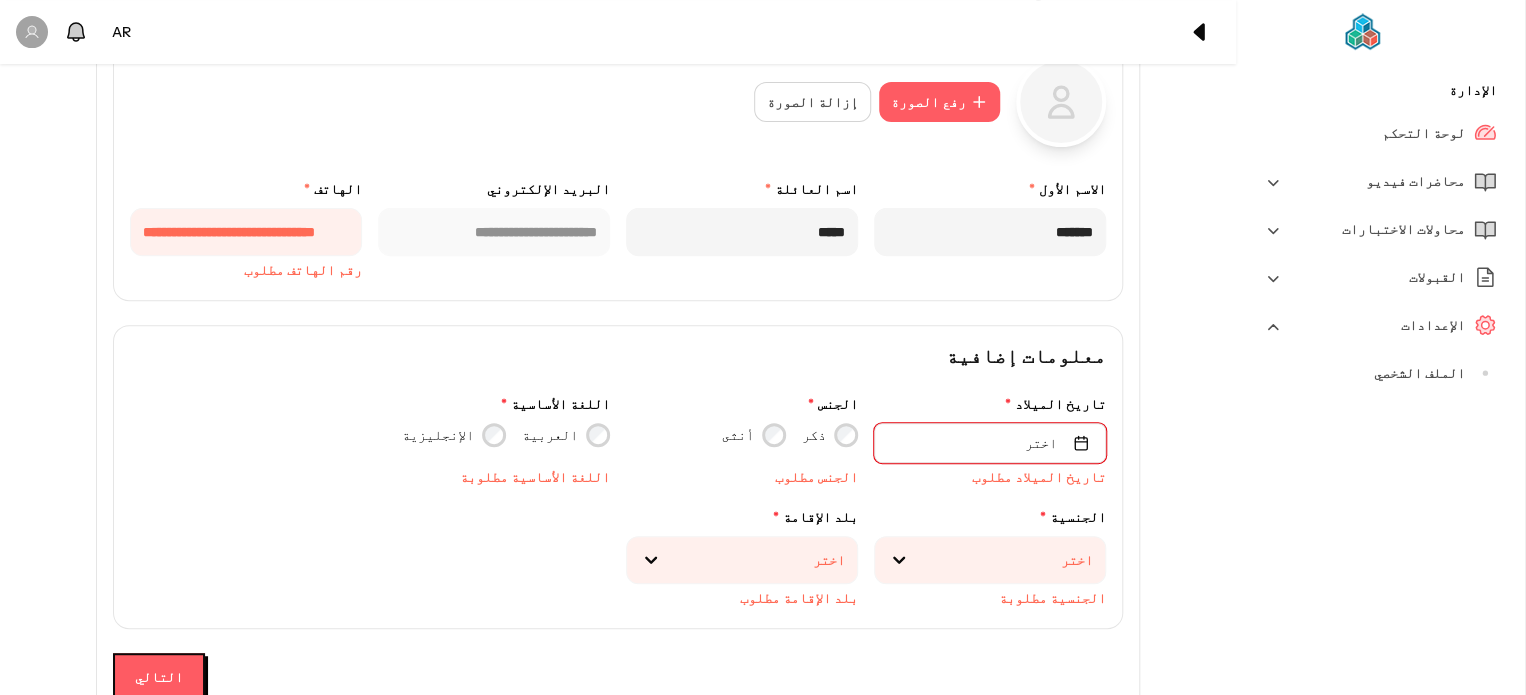 scroll, scrollTop: 243, scrollLeft: 0, axis: vertical 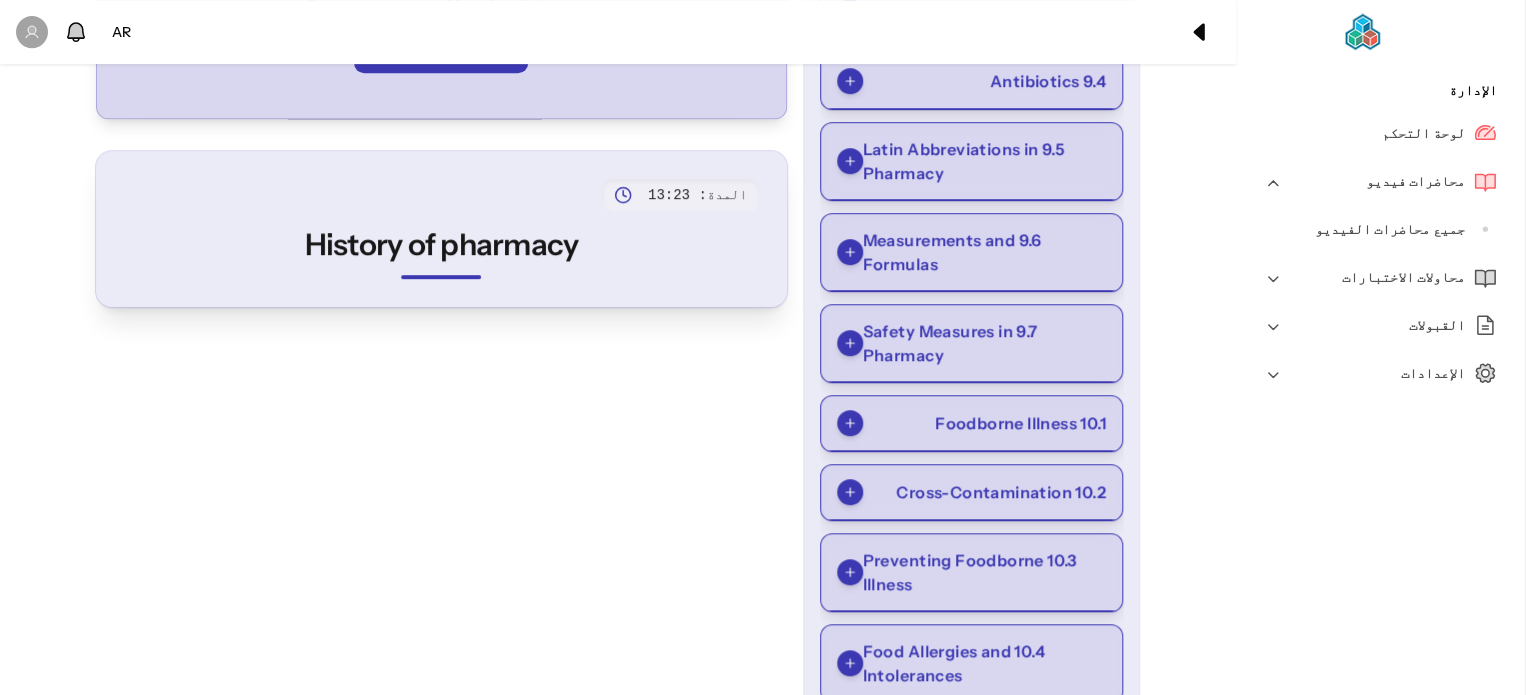 select on "*" 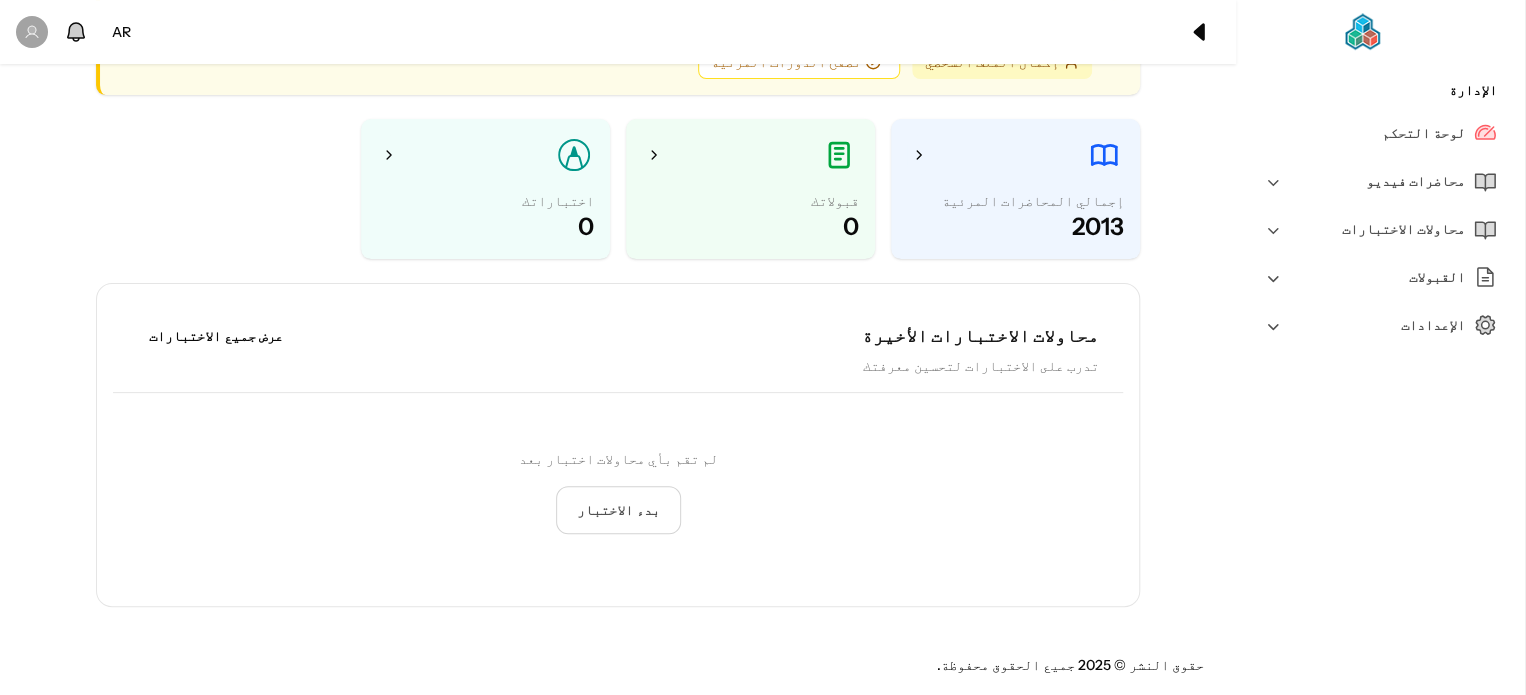 scroll, scrollTop: 0, scrollLeft: 0, axis: both 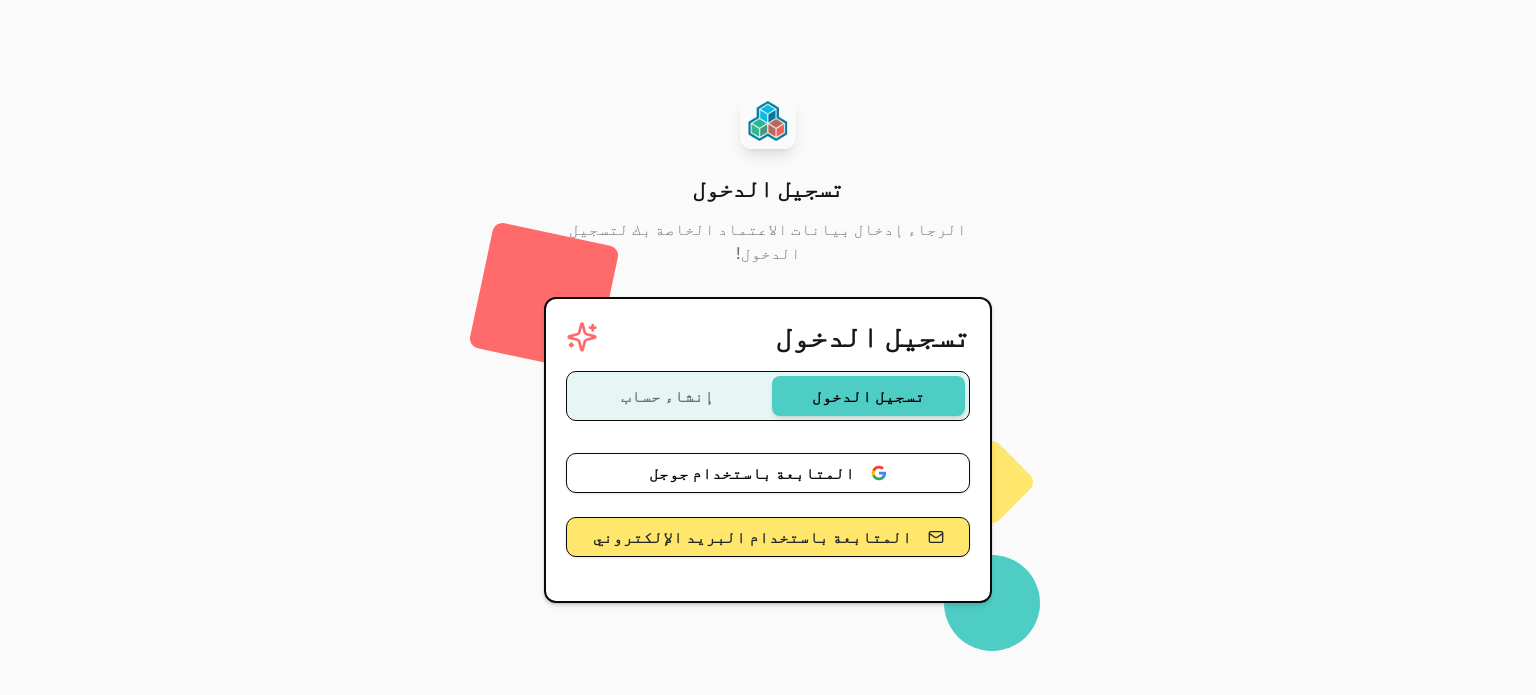click on "تسجيل الدخول" 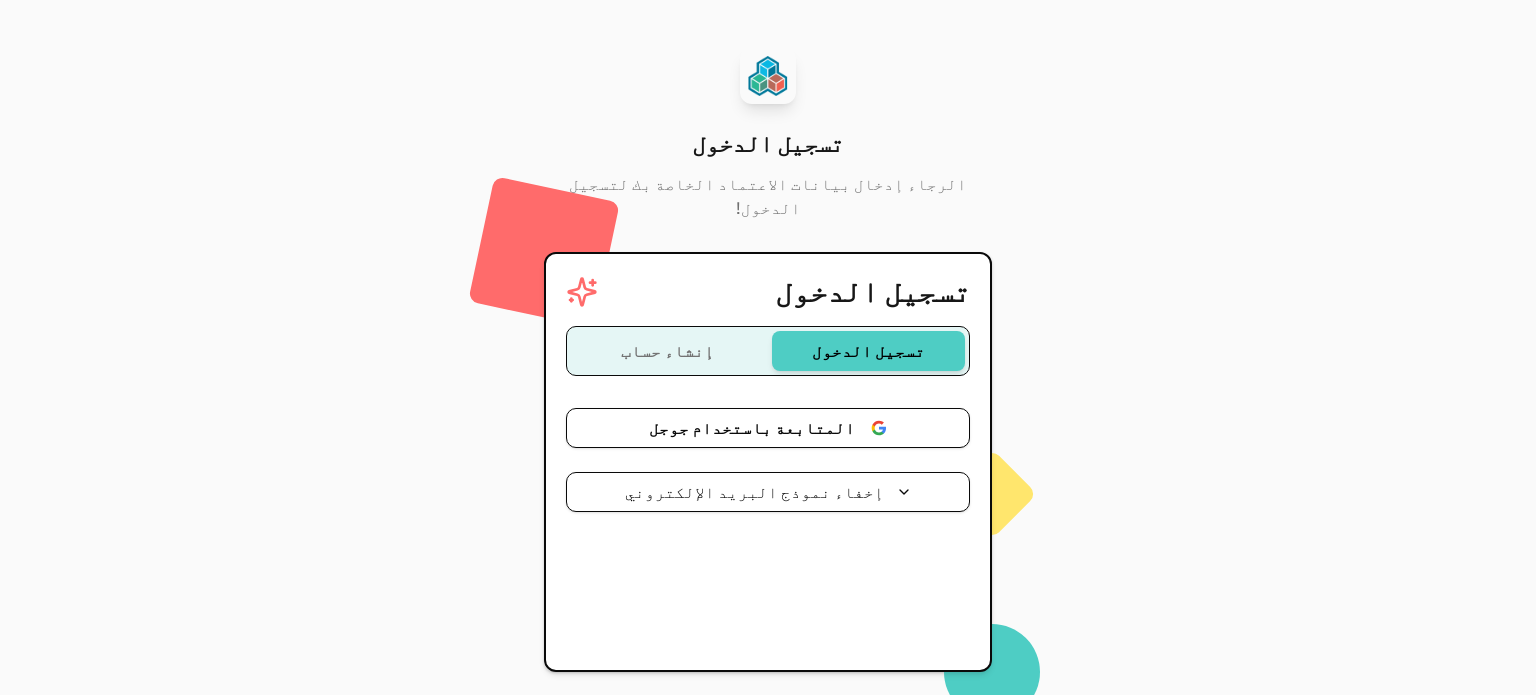 type on "**********" 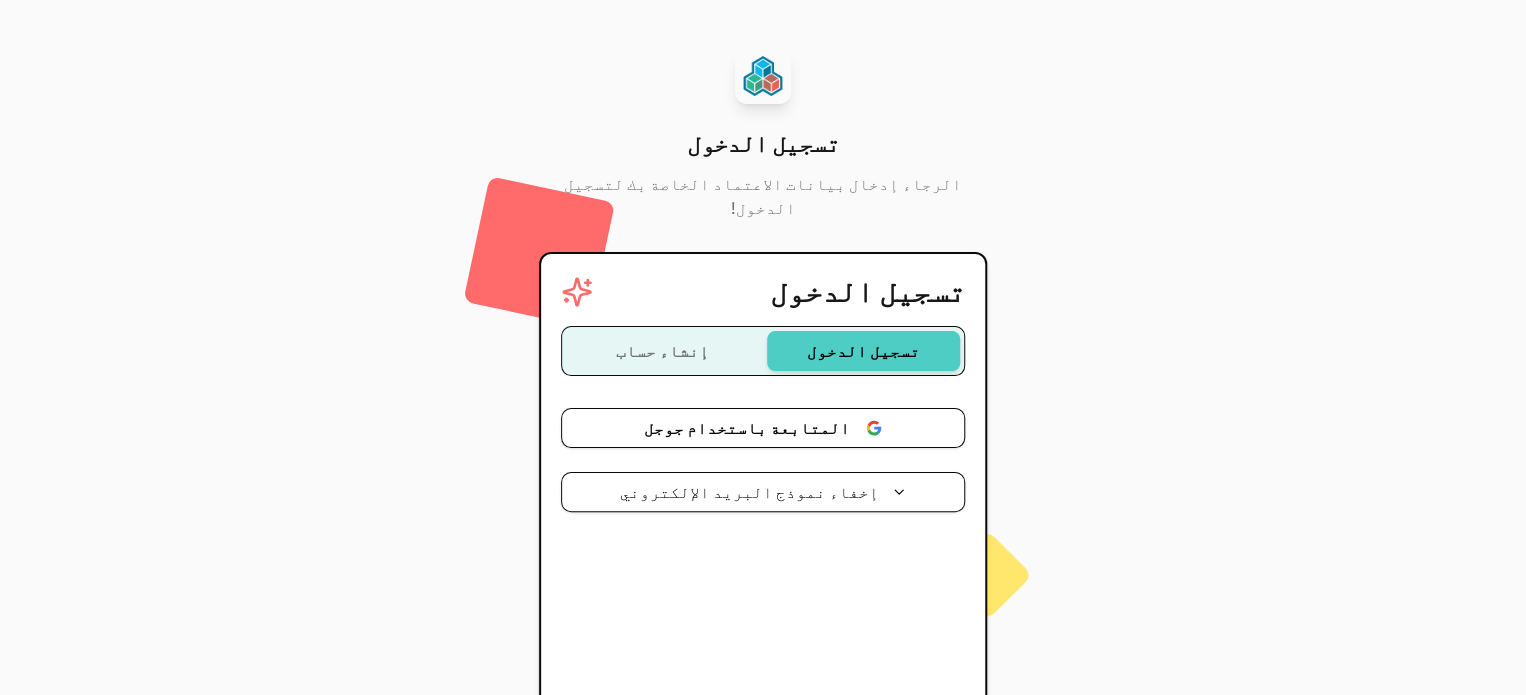 scroll, scrollTop: 0, scrollLeft: 0, axis: both 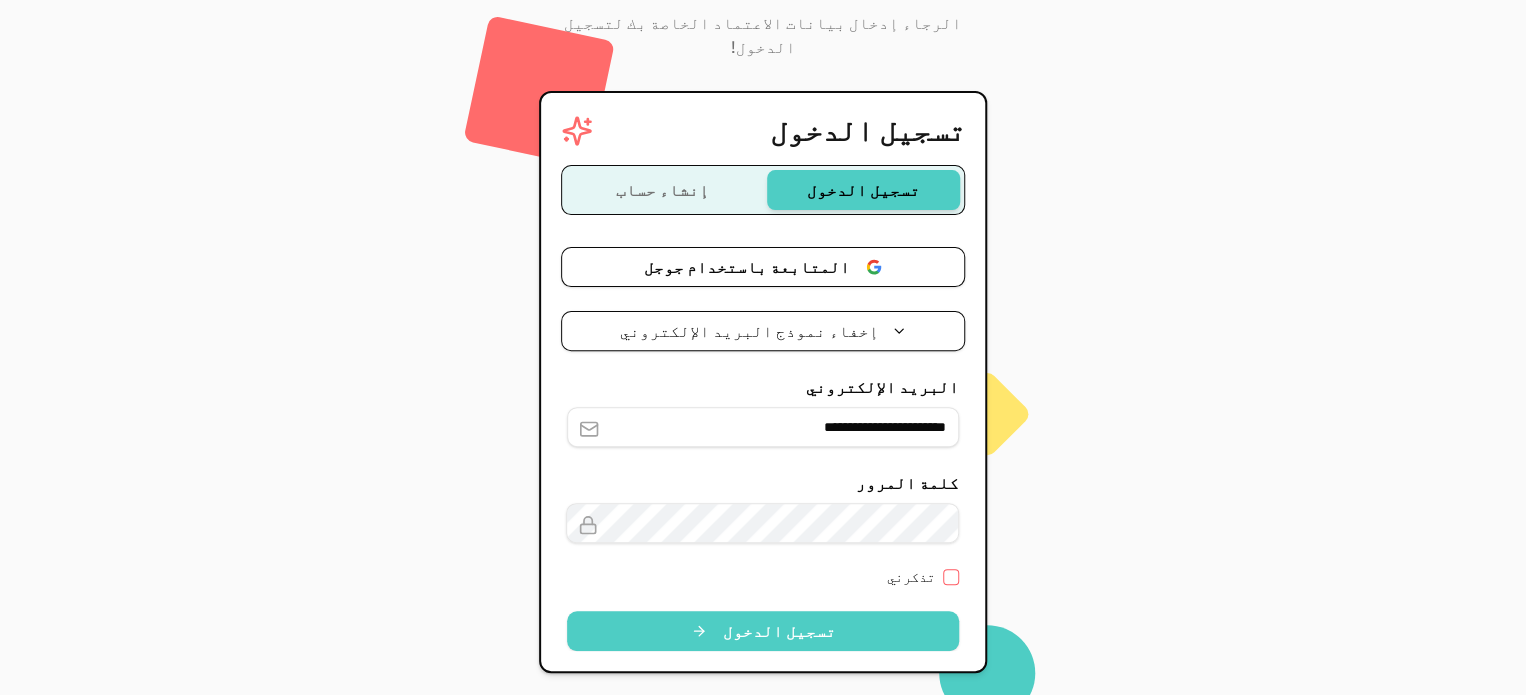 click on "تسجيل الدخول" 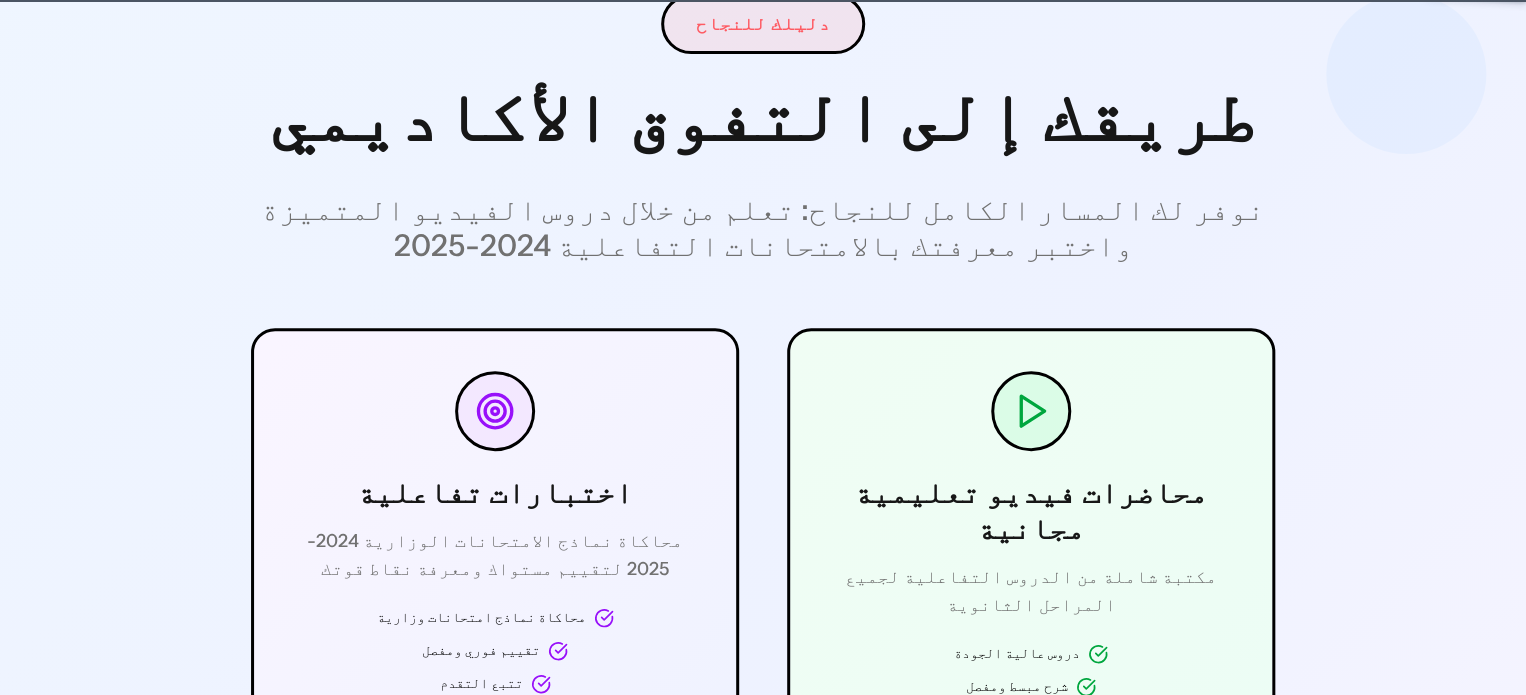 scroll, scrollTop: 0, scrollLeft: 0, axis: both 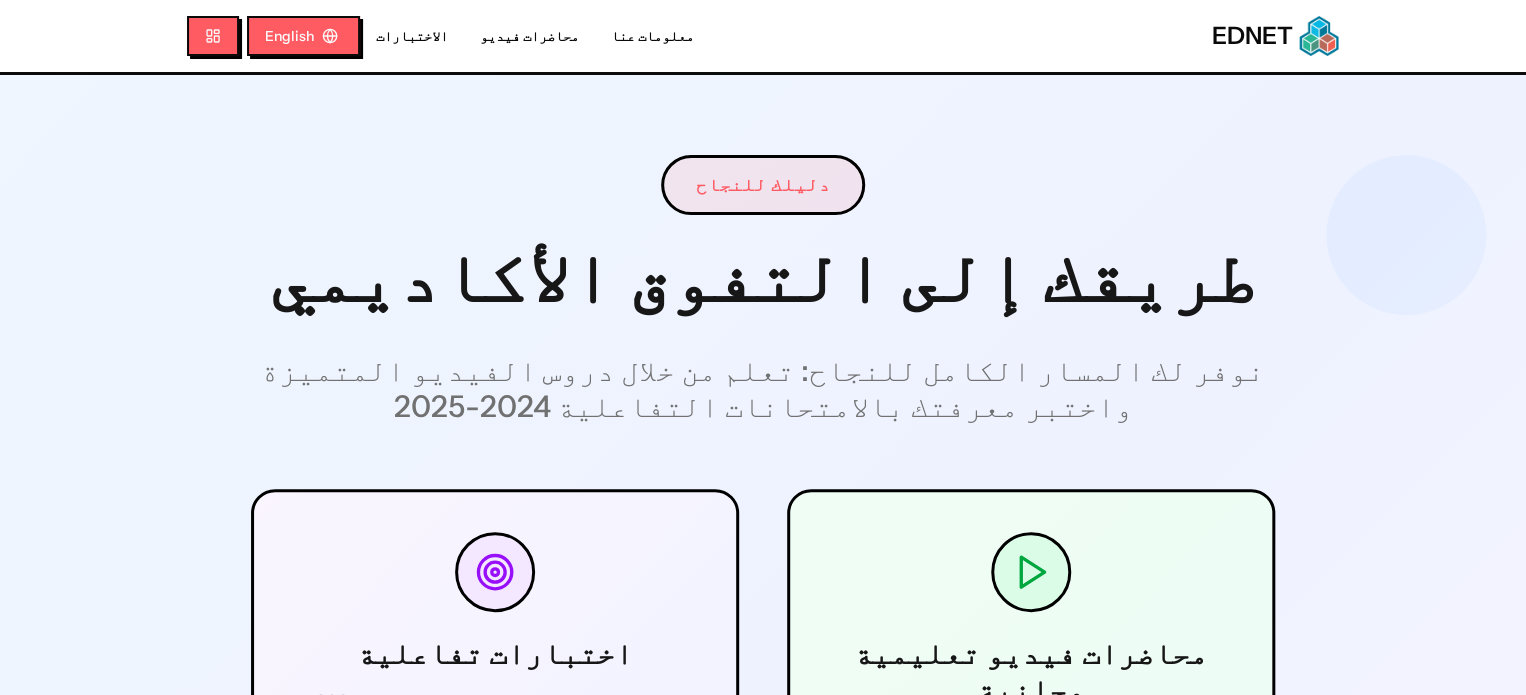 click on "دليلك للنجاح طريقك إلى التفوق الأكاديمي  نوفر لك المسار الكامل للنجاح: تعلم من خلال دروس الفيديو المتميزة واختبر معرفتك بالامتحانات التفاعلية 2024-2025  محاضرات فيديو تعليمية مجانية  مكتبة شاملة من الدروس التفاعلية لجميع المراحل الثانوية دروس عالية الجودة شرح مبسط ومفصل متاح 24/7 ابدأ التعلم اختبارات تفاعلية محاكاة نماذج الامتحانات الوزارية 2024-2025 لتقييم مستواك ومعرفة نقاط قوتك محاكاة نماذج امتحانات وزارية تقييم فوري ومفصل تتبع التقدم ابدأ الاختبار مسار النجاح المضمون 1 تعلم بالدورات التفاعلية 2 اختبر معرفتك 3 حقق التفوق" 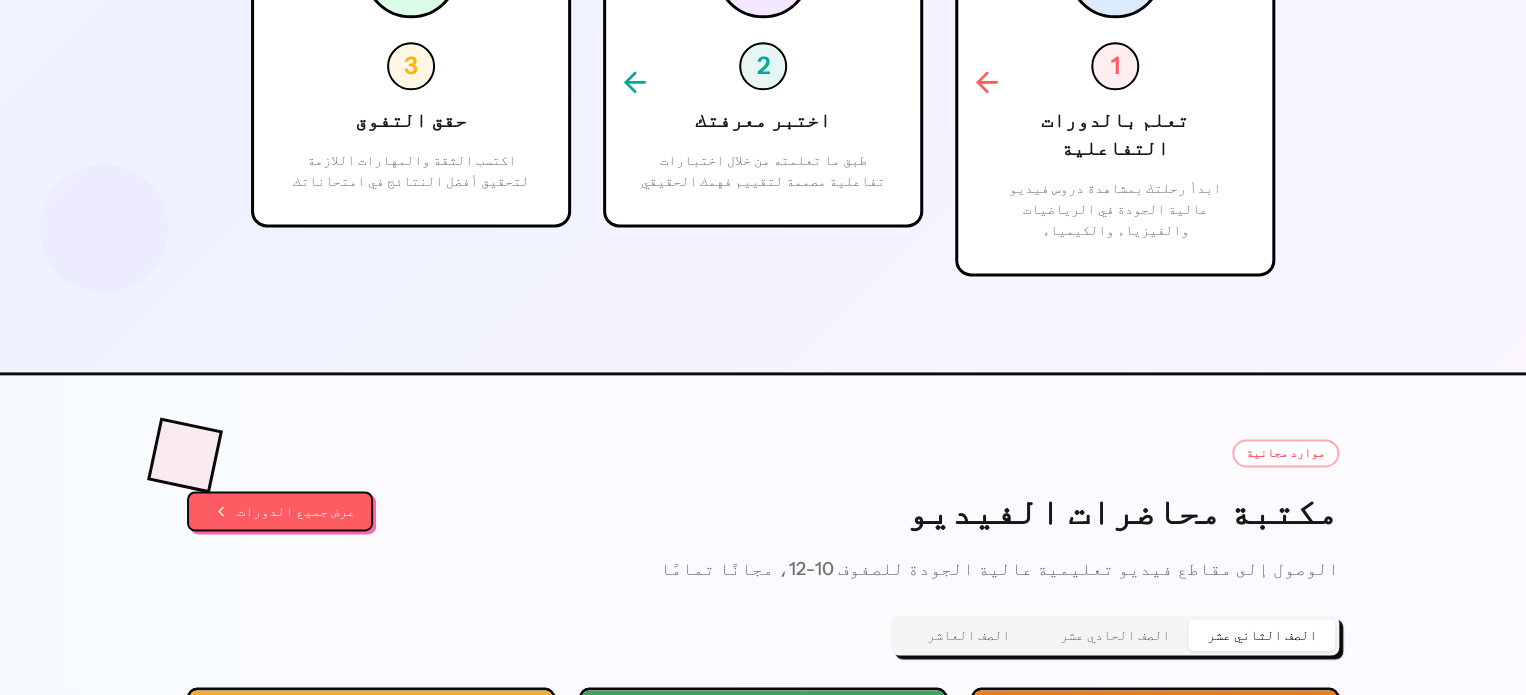 click 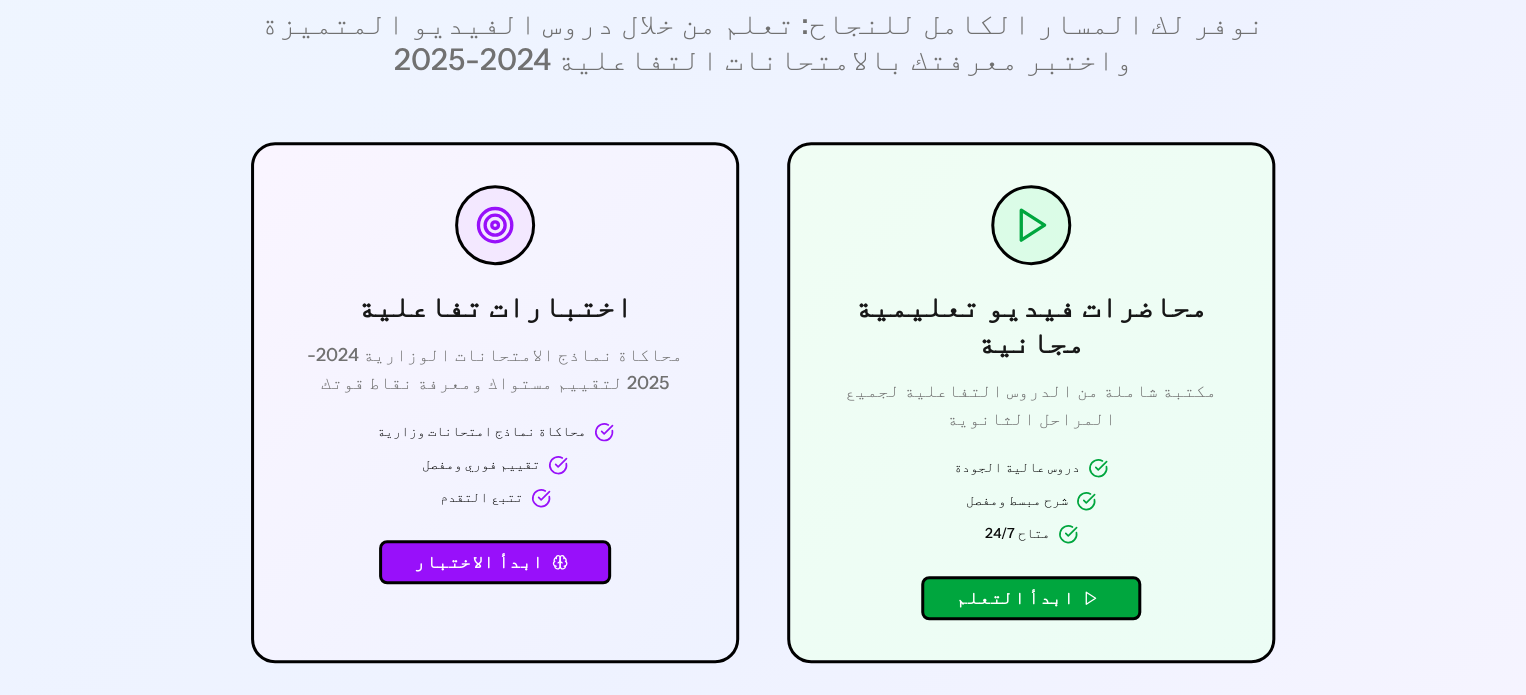 scroll, scrollTop: 352, scrollLeft: 0, axis: vertical 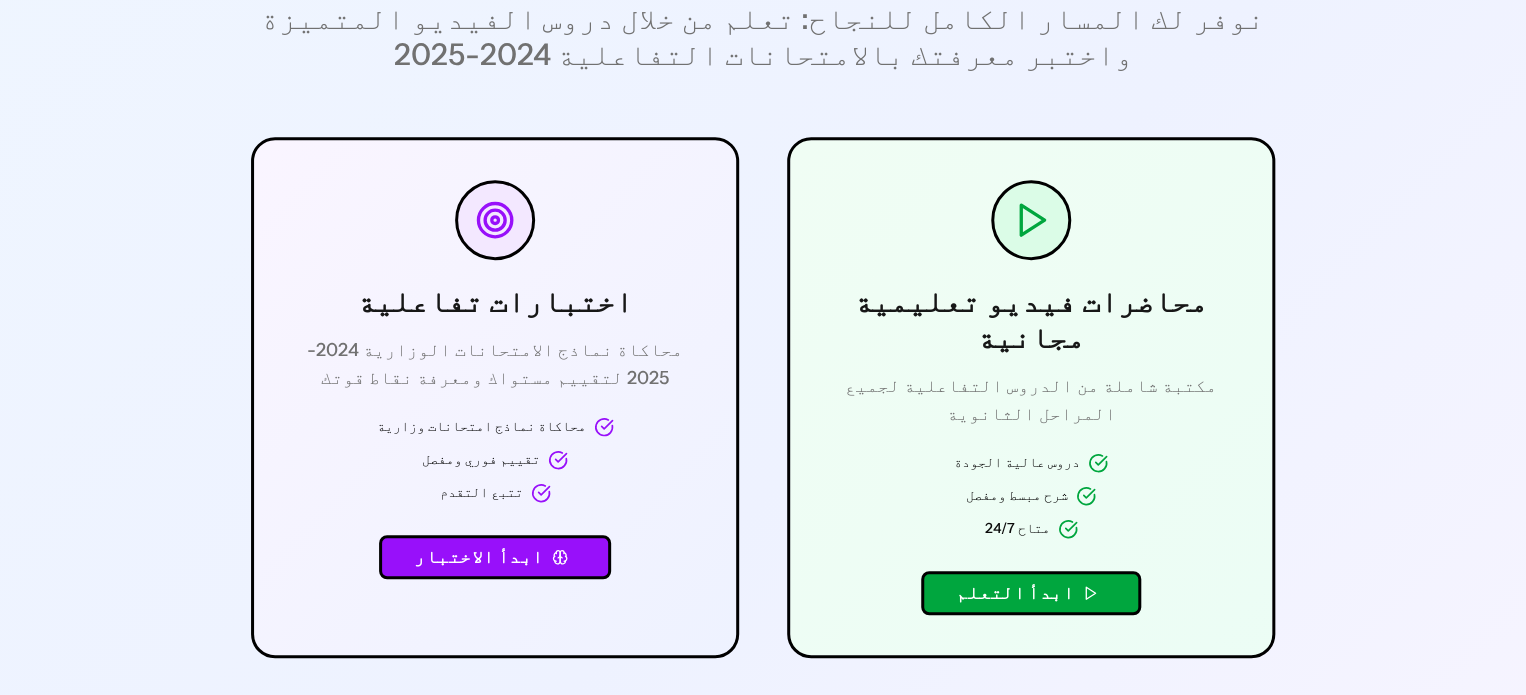 click on "ابدأ التعلم" 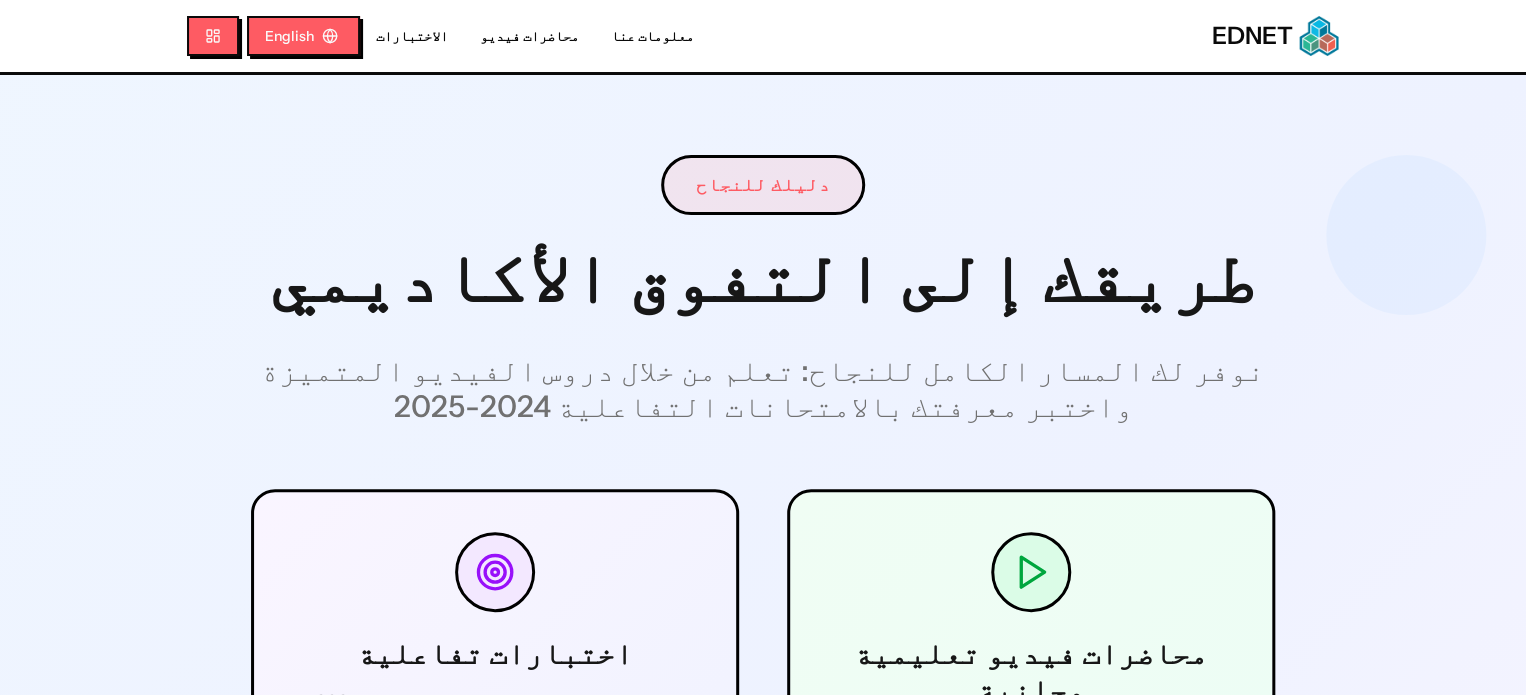 select on "*" 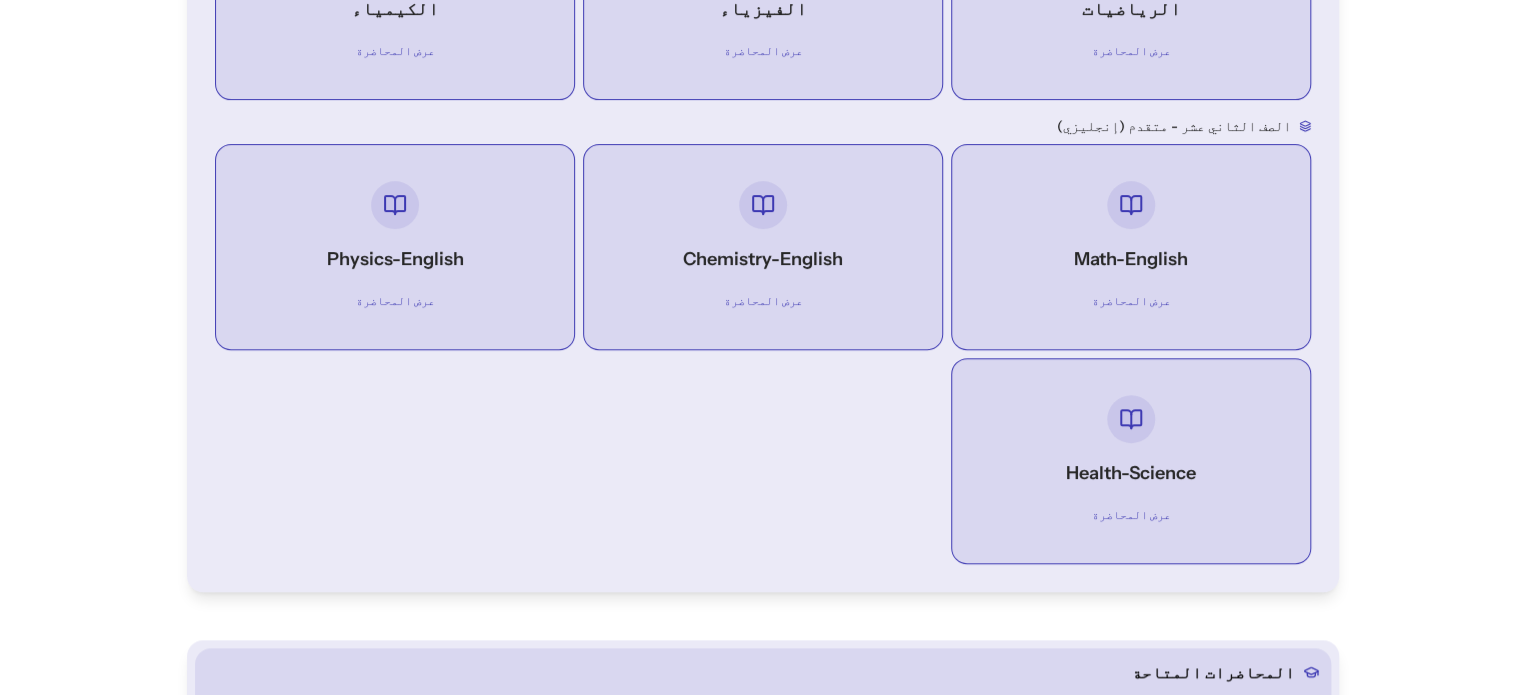 scroll, scrollTop: 562, scrollLeft: 0, axis: vertical 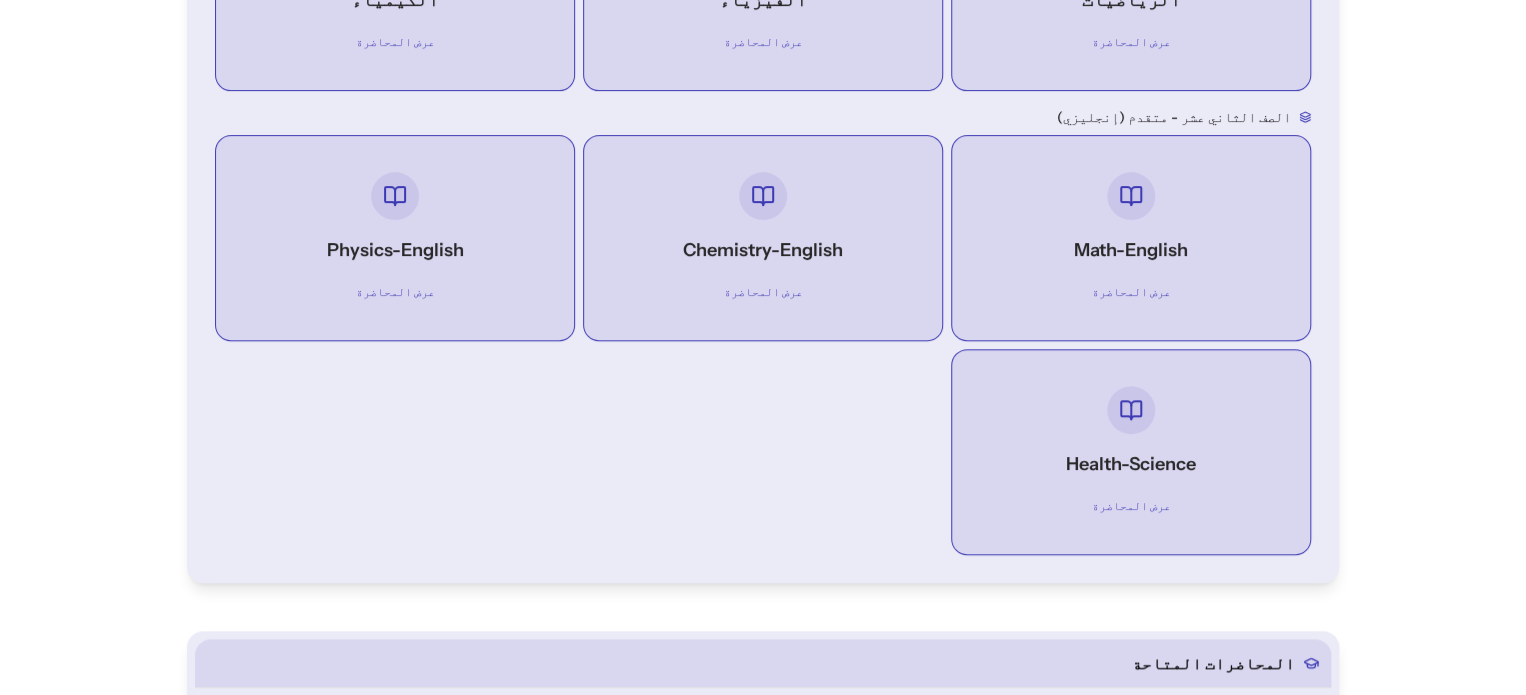 click on "عرض المحاضرة" 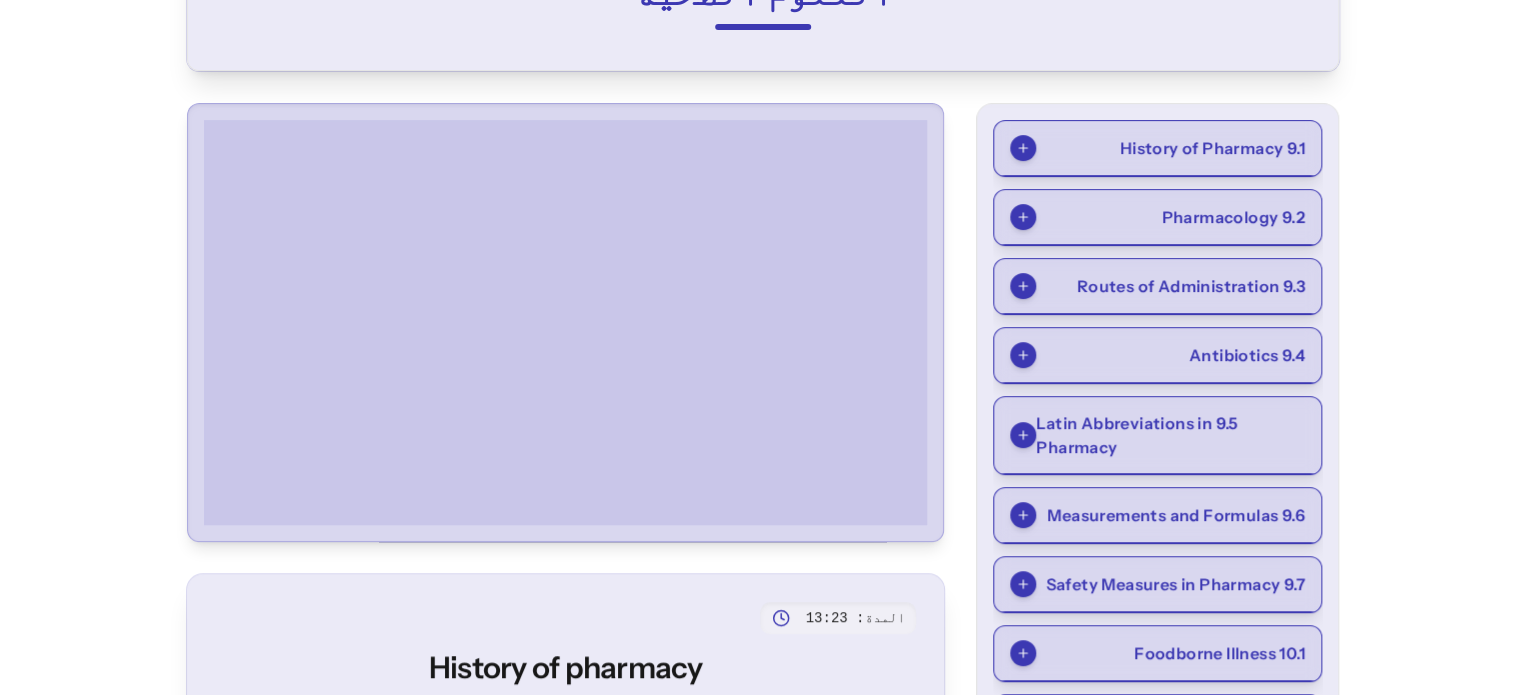 scroll, scrollTop: 190, scrollLeft: 0, axis: vertical 